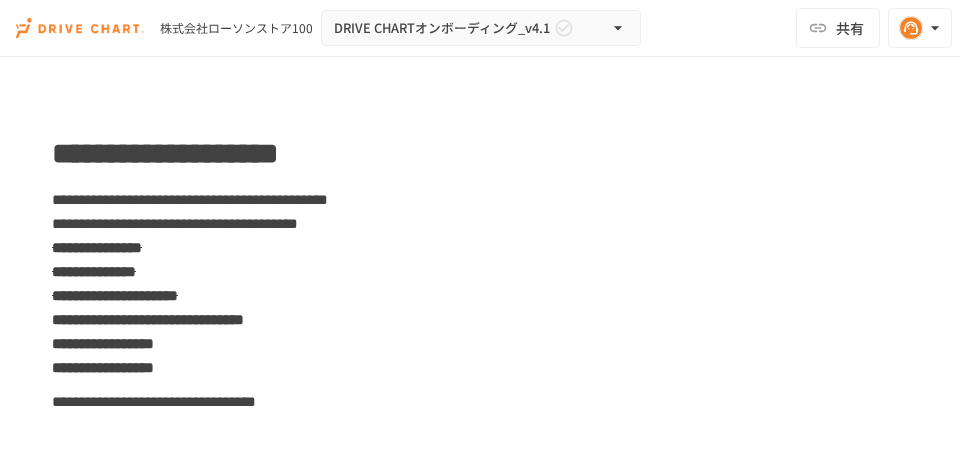 scroll, scrollTop: 0, scrollLeft: 0, axis: both 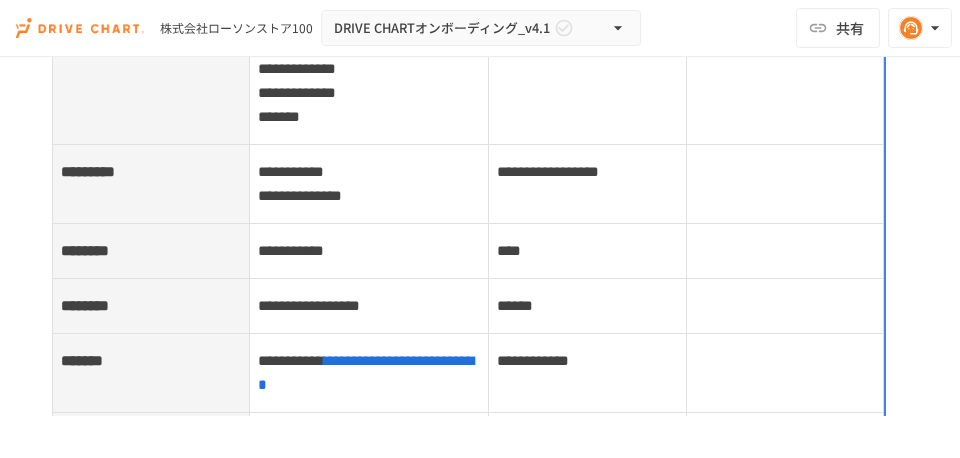 click on "****" at bounding box center (587, 251) 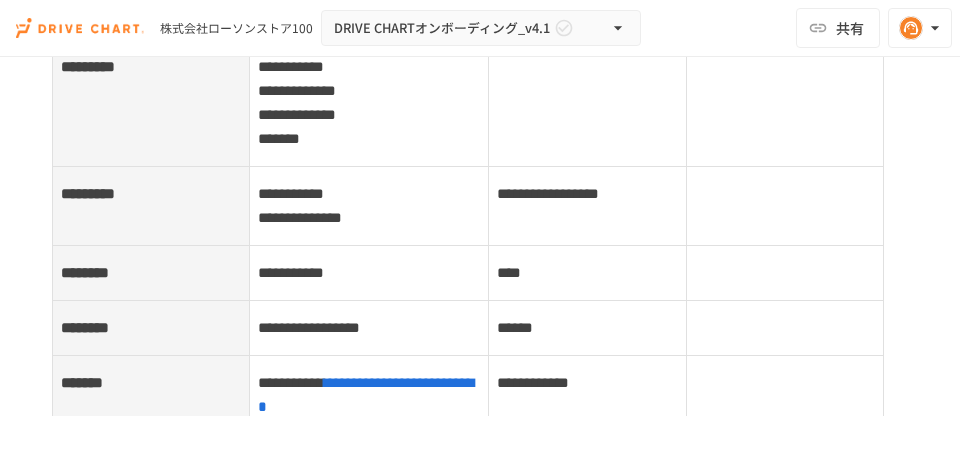 scroll, scrollTop: 7554, scrollLeft: 0, axis: vertical 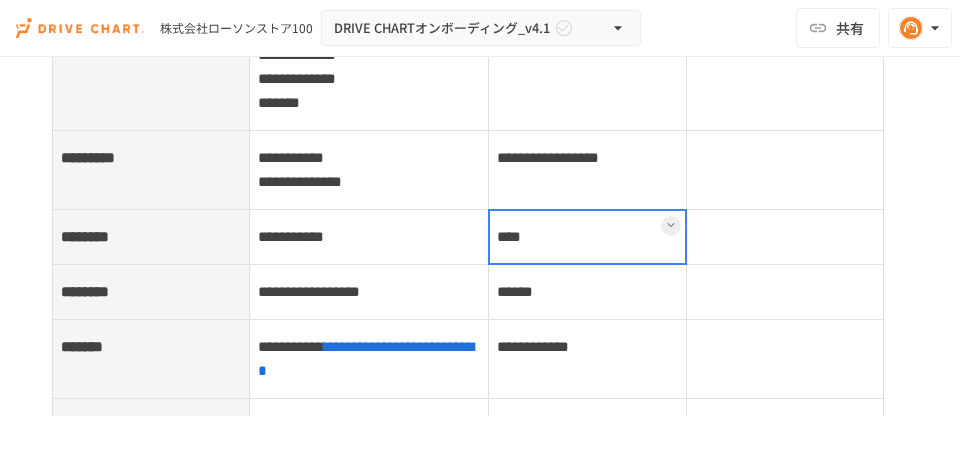 drag, startPoint x: 550, startPoint y: 289, endPoint x: 529, endPoint y: 284, distance: 21.587032 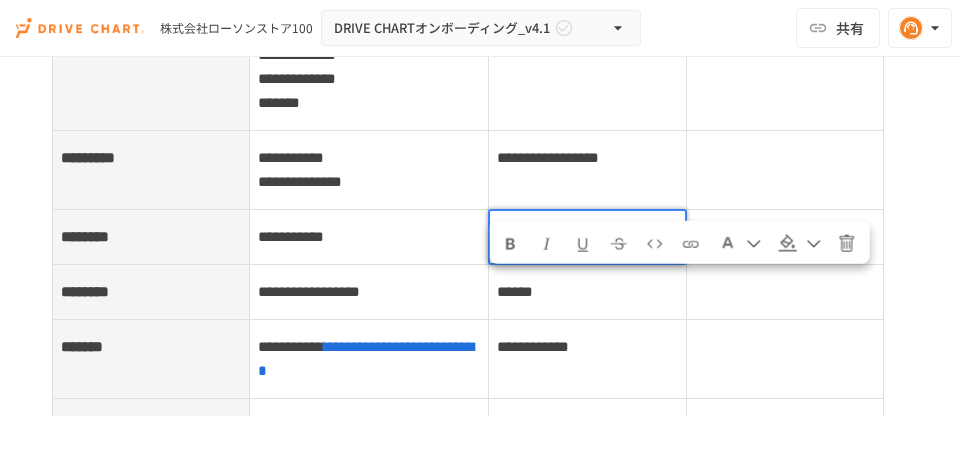 click on "****" at bounding box center (509, 236) 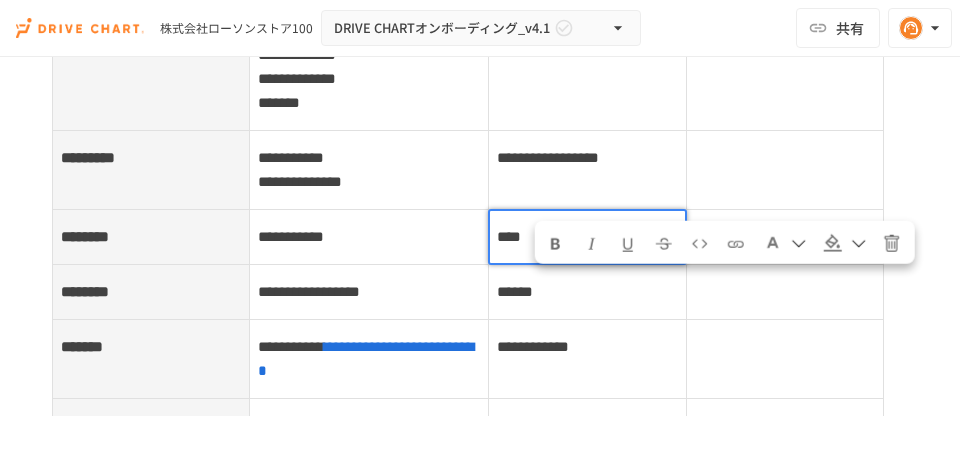 click on "****" at bounding box center [587, 237] 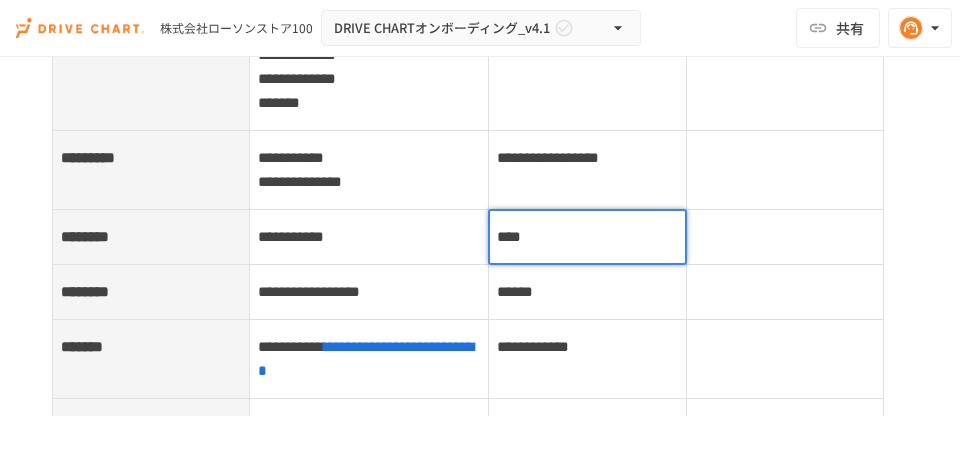 type 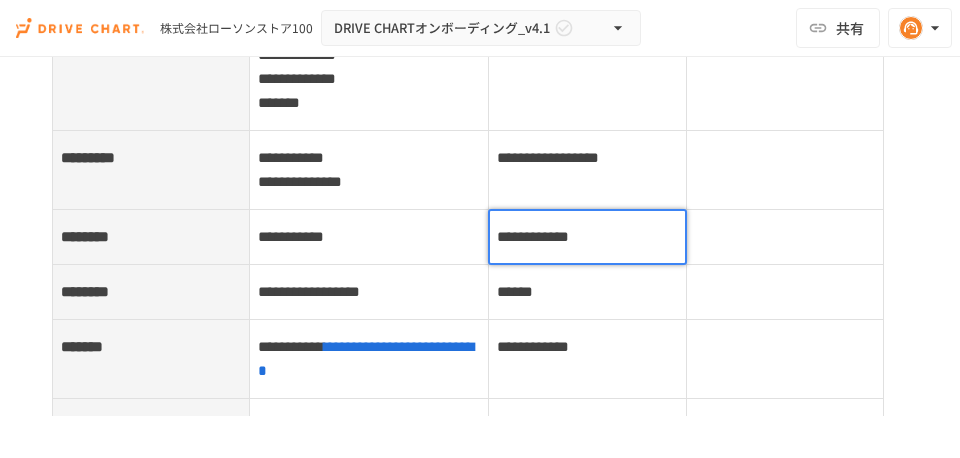 click on "**********" at bounding box center [480, -2742] 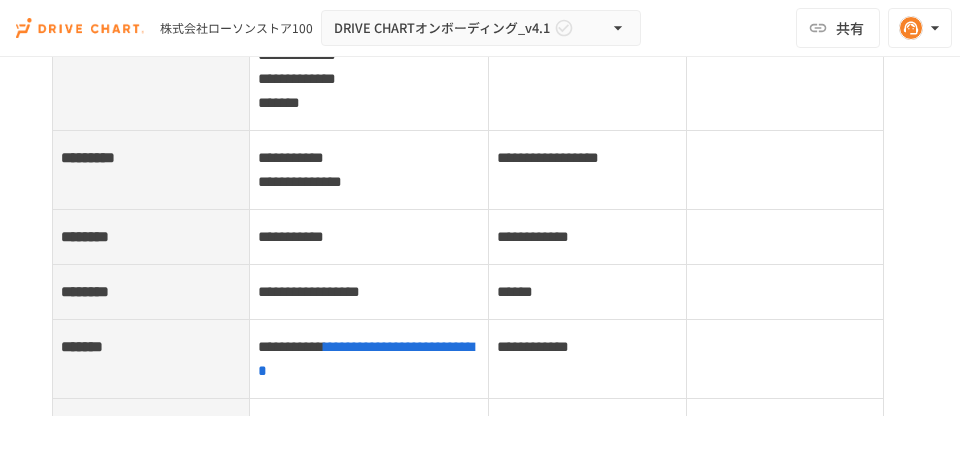 click on "**********" at bounding box center (587, 236) 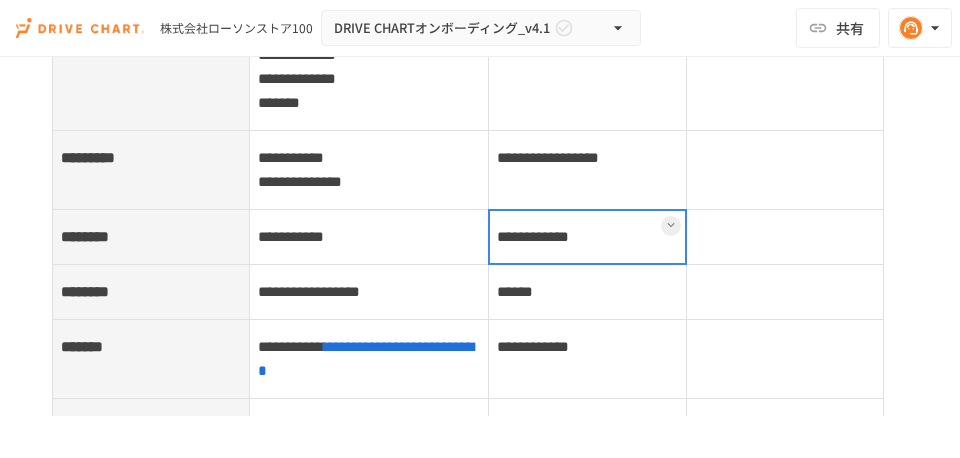 click at bounding box center (587, 237) 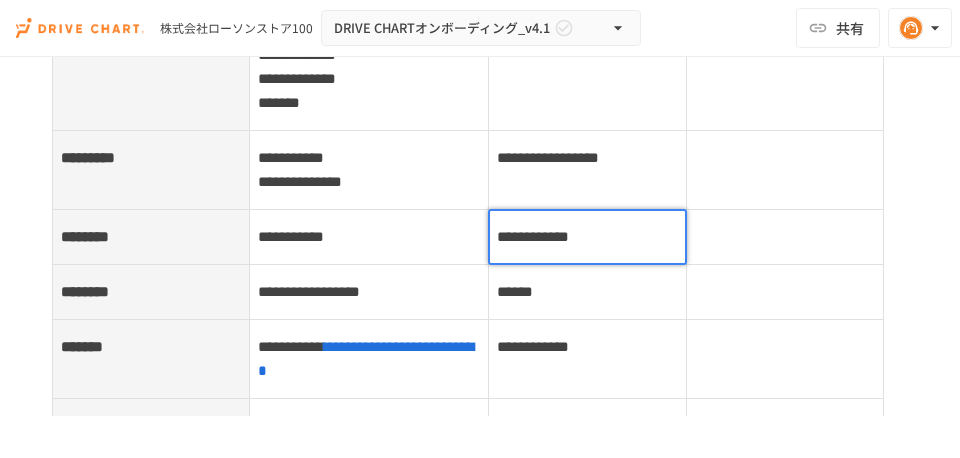 click on "**********" at bounding box center (533, 236) 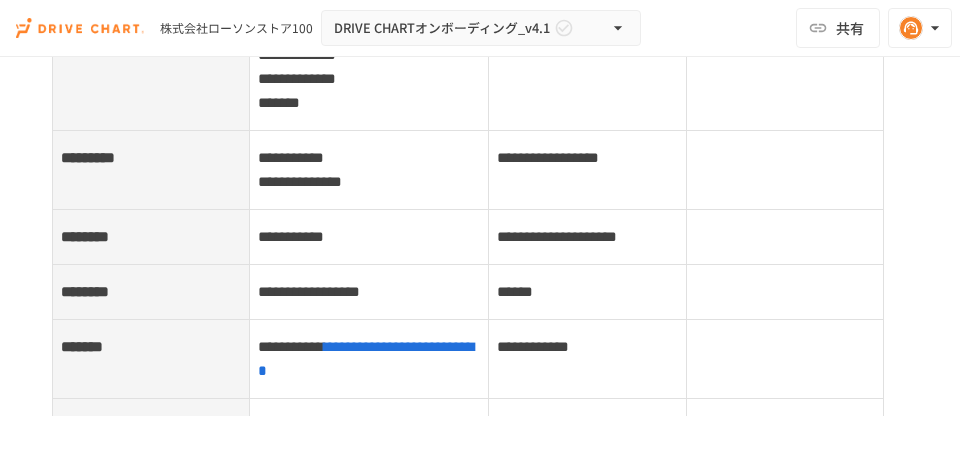 click on "**********" at bounding box center [480, -2742] 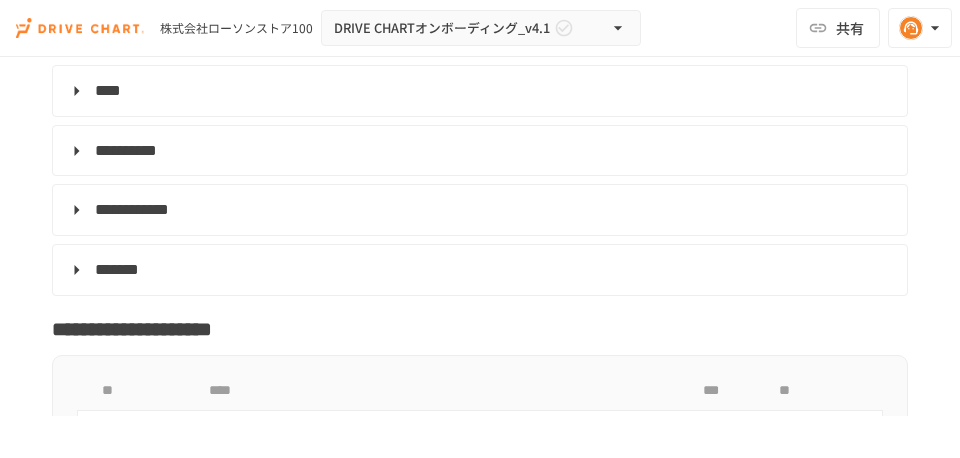 scroll, scrollTop: 6023, scrollLeft: 0, axis: vertical 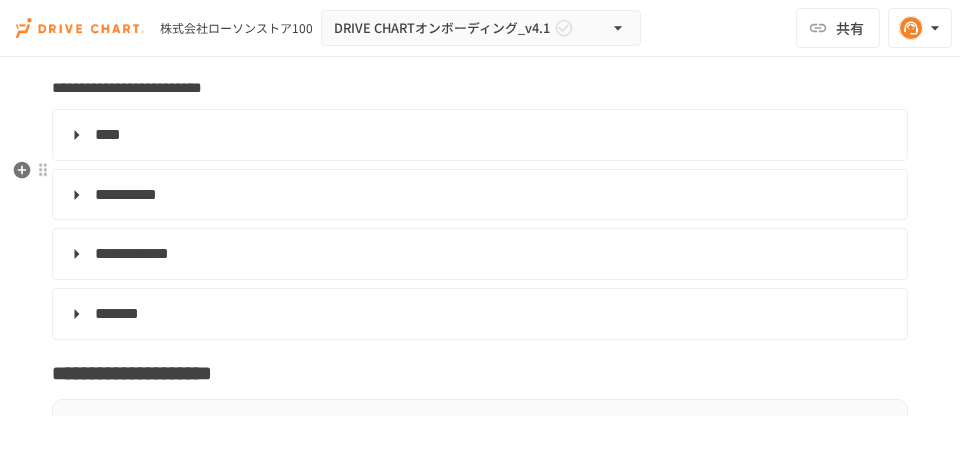click on "****" at bounding box center (478, 135) 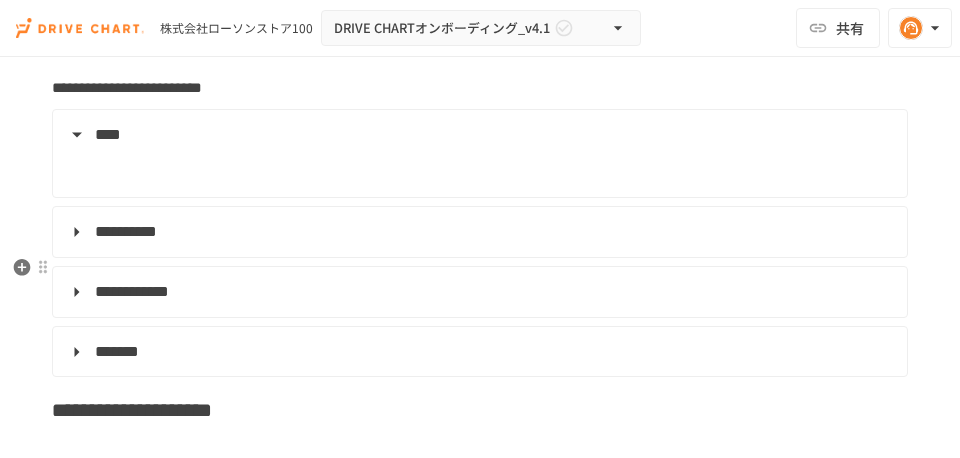 click on "**********" at bounding box center (478, 232) 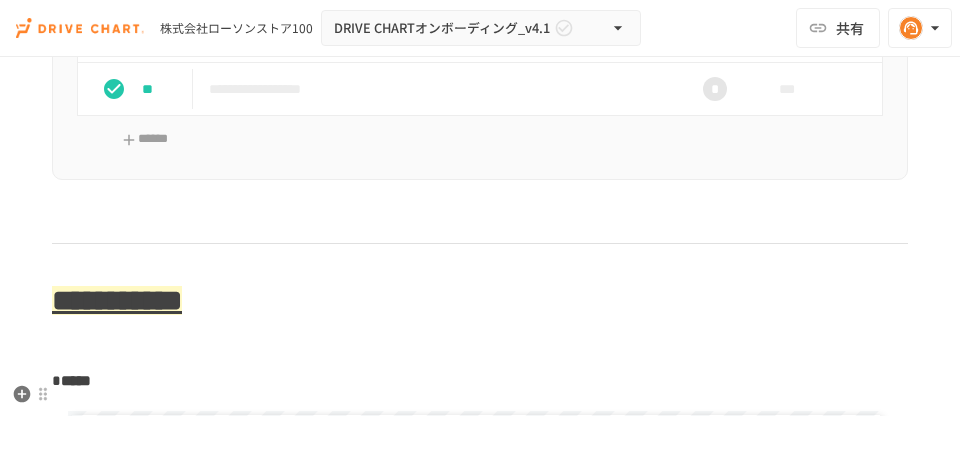 scroll, scrollTop: 4461, scrollLeft: 0, axis: vertical 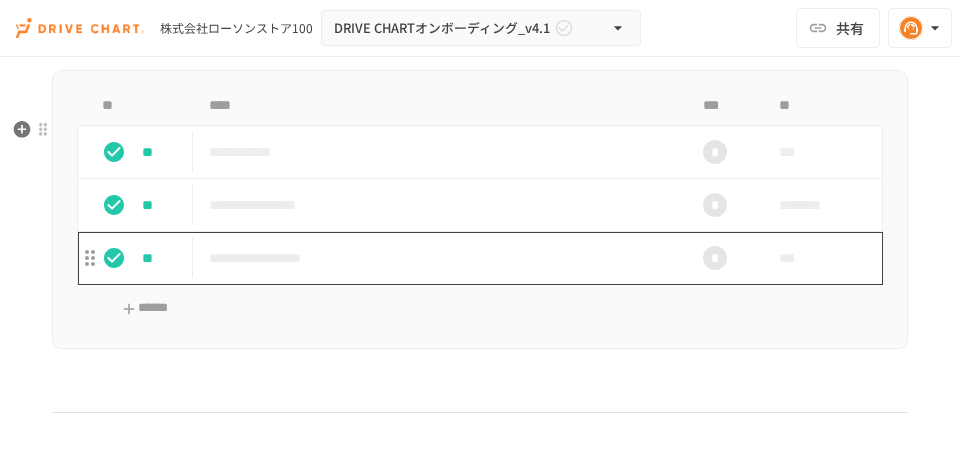 click on "**********" at bounding box center [434, 258] 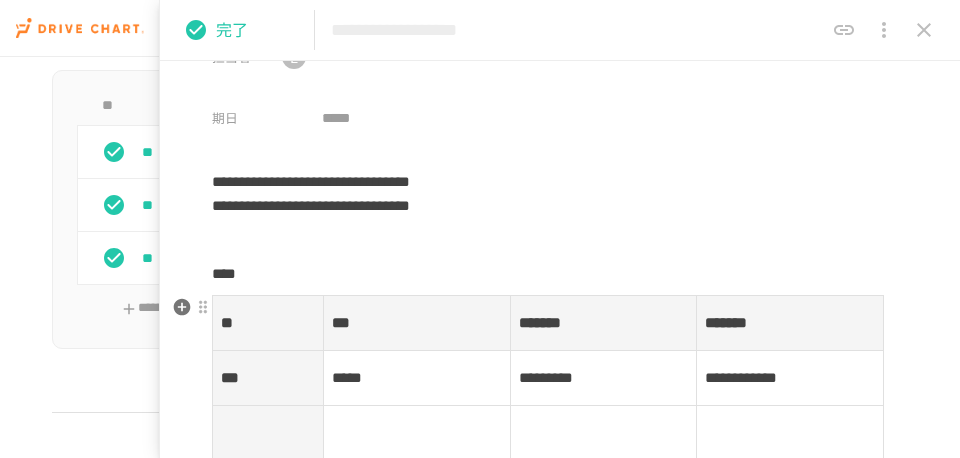 scroll, scrollTop: 75, scrollLeft: 0, axis: vertical 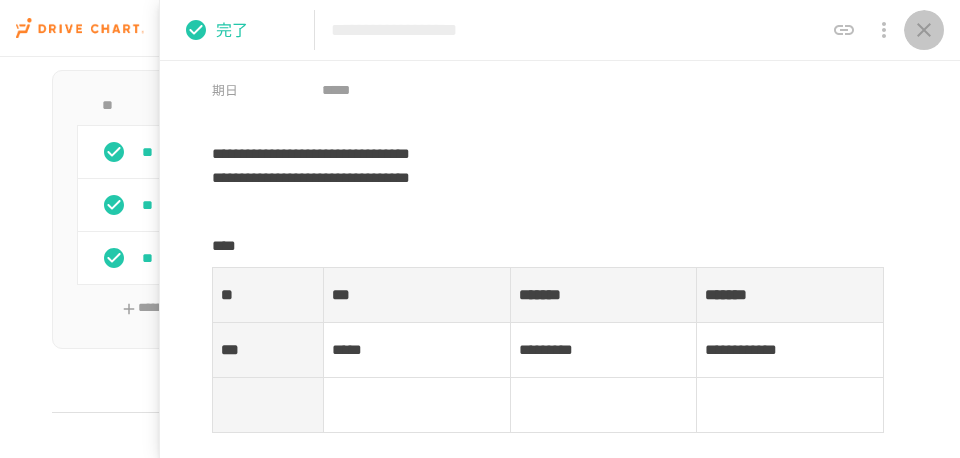 drag, startPoint x: 929, startPoint y: 30, endPoint x: 863, endPoint y: 76, distance: 80.44874 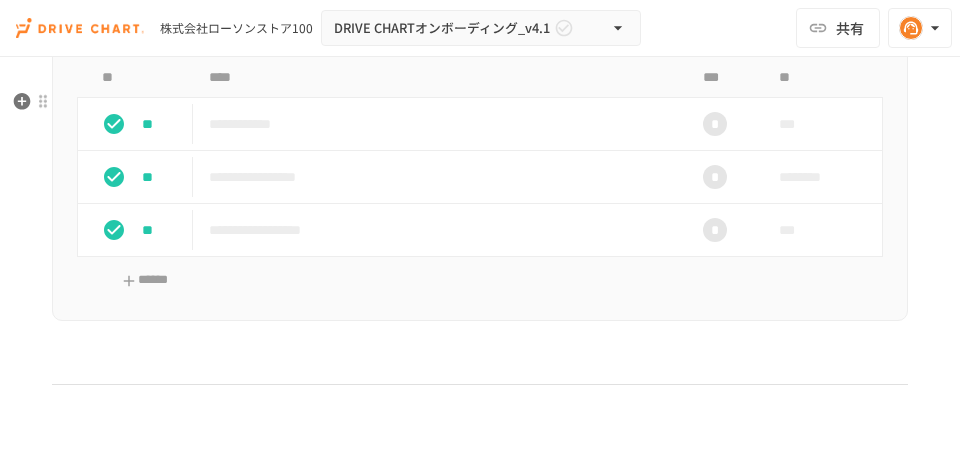 scroll, scrollTop: 4490, scrollLeft: 0, axis: vertical 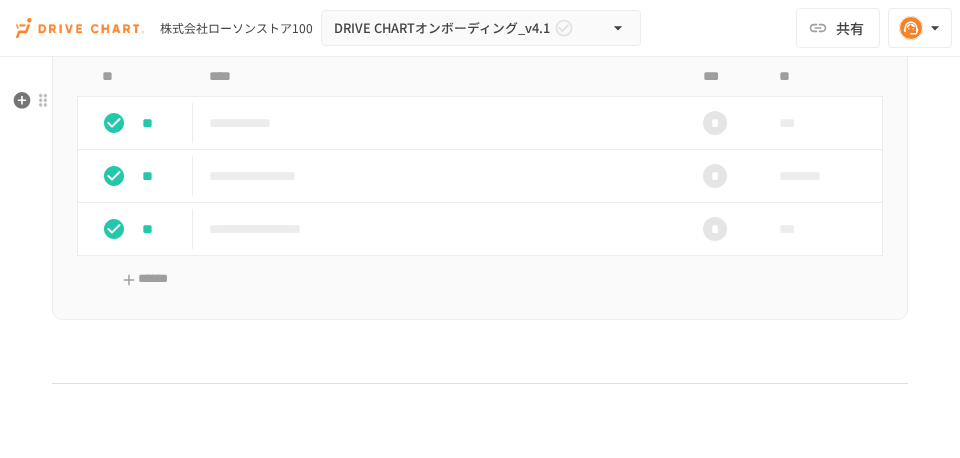 click on "**********" at bounding box center (480, 360) 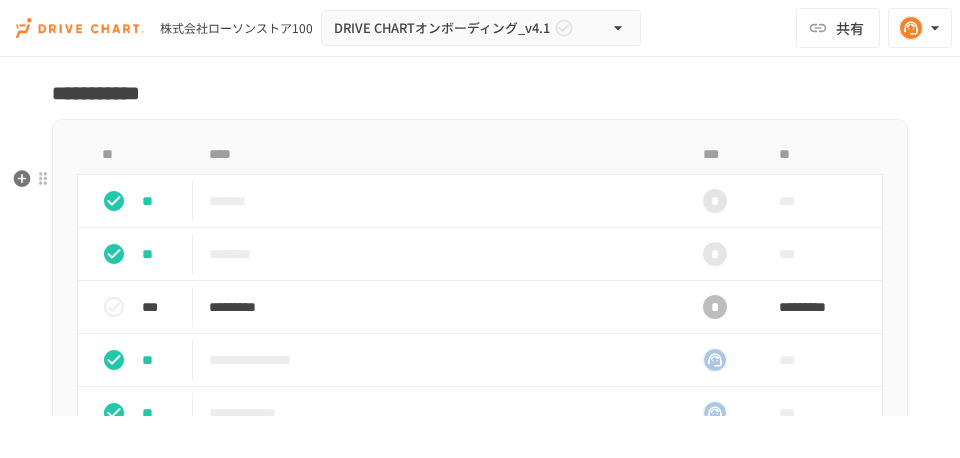 scroll, scrollTop: 5617, scrollLeft: 0, axis: vertical 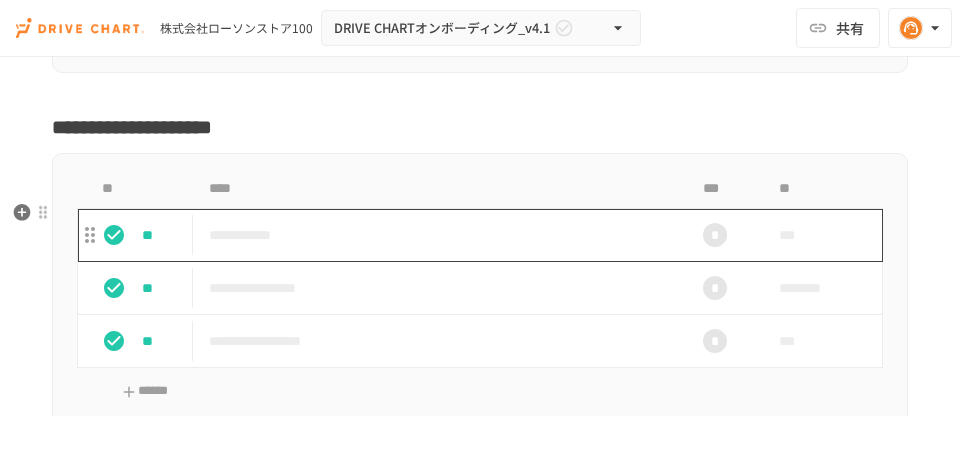 click on "**********" at bounding box center [434, 235] 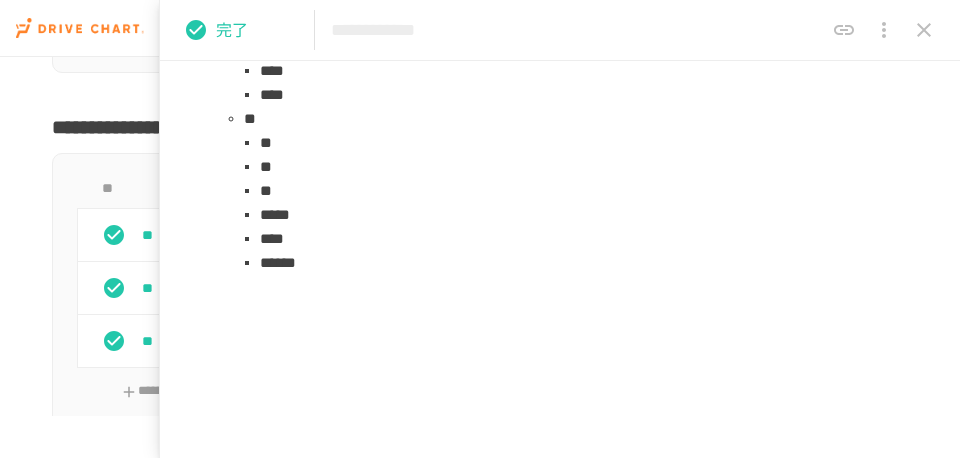 scroll, scrollTop: 616, scrollLeft: 0, axis: vertical 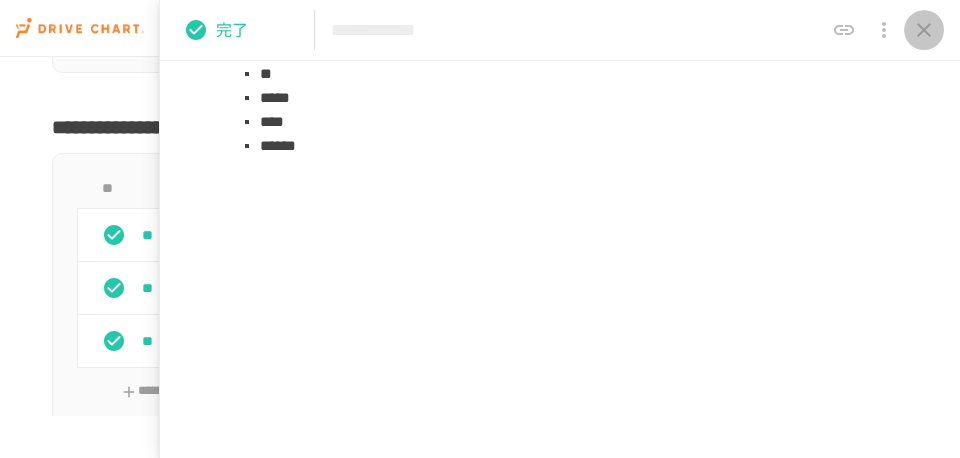click 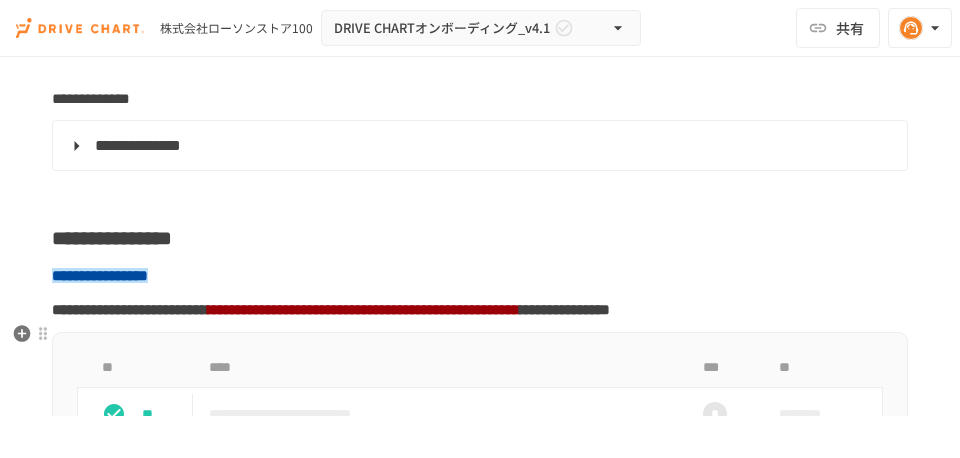 scroll, scrollTop: 3519, scrollLeft: 0, axis: vertical 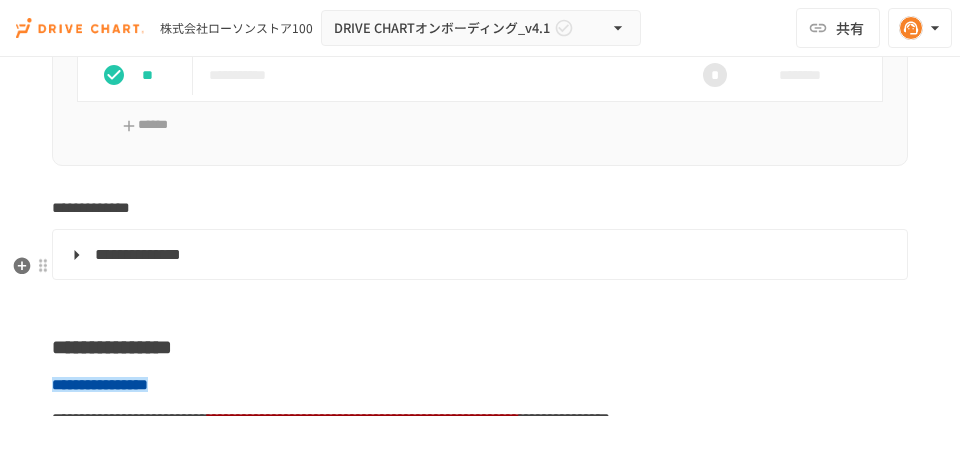 click on "**********" at bounding box center [478, 255] 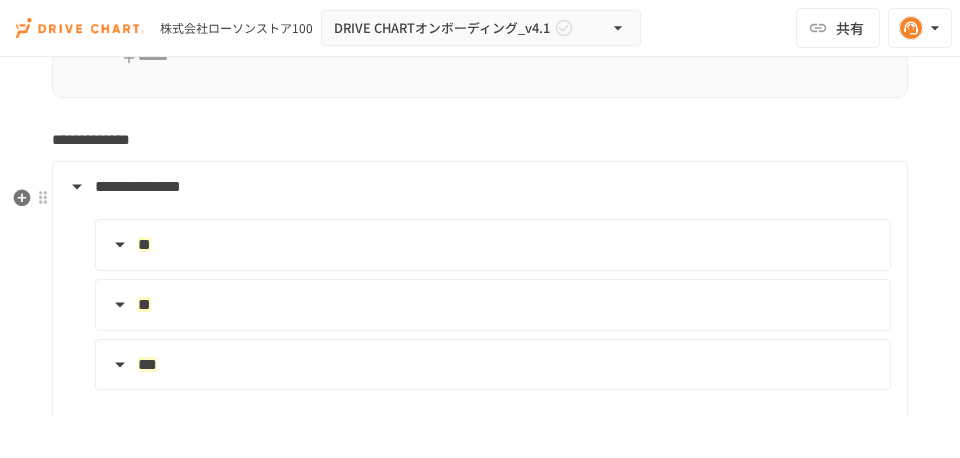 scroll, scrollTop: 3706, scrollLeft: 0, axis: vertical 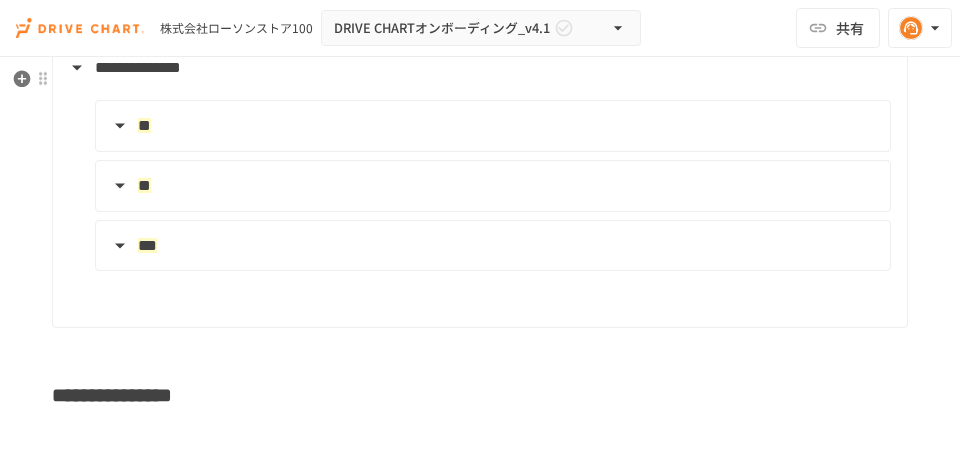 click on "**" at bounding box center (491, 126) 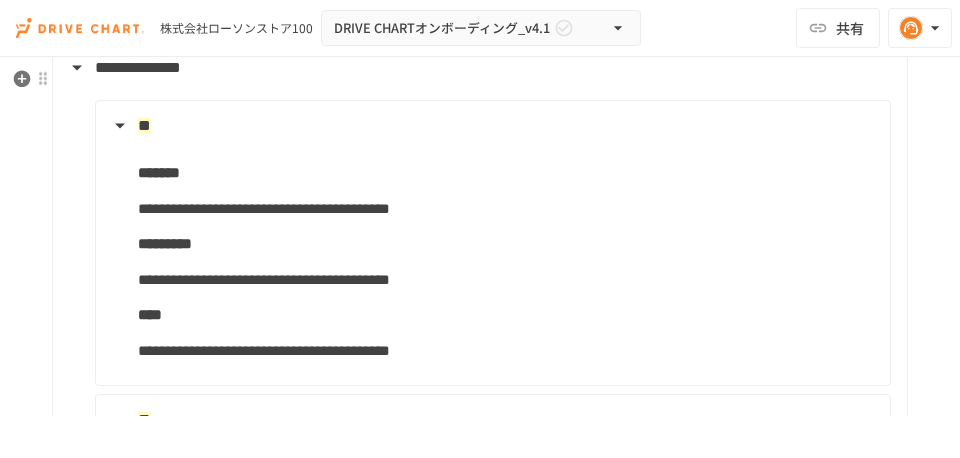 click on "**" at bounding box center (491, 126) 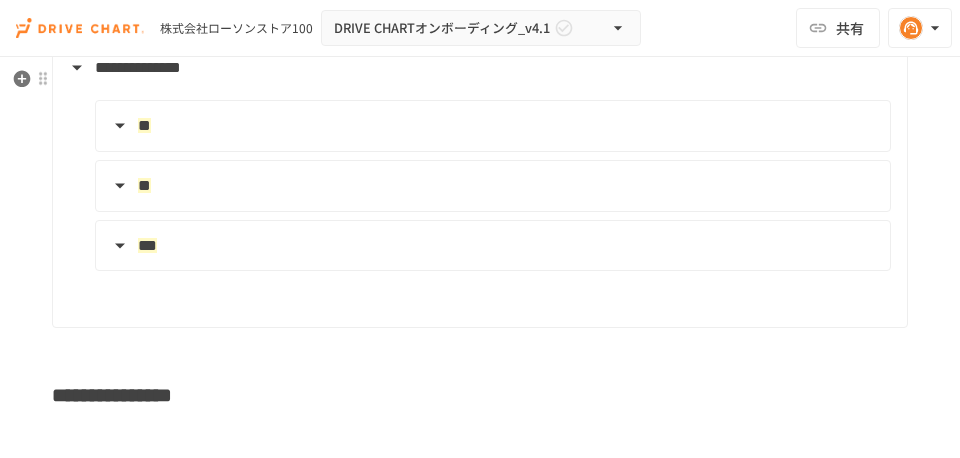 click on "**" at bounding box center (491, 186) 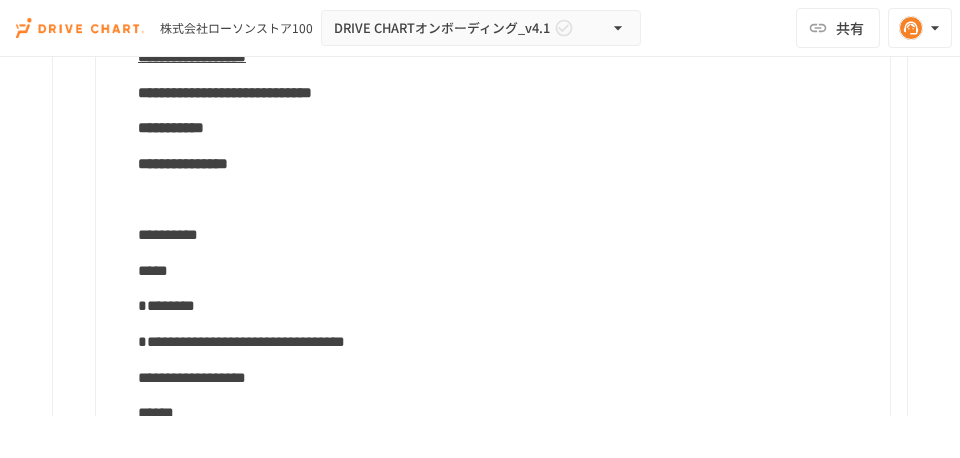 scroll, scrollTop: 3949, scrollLeft: 0, axis: vertical 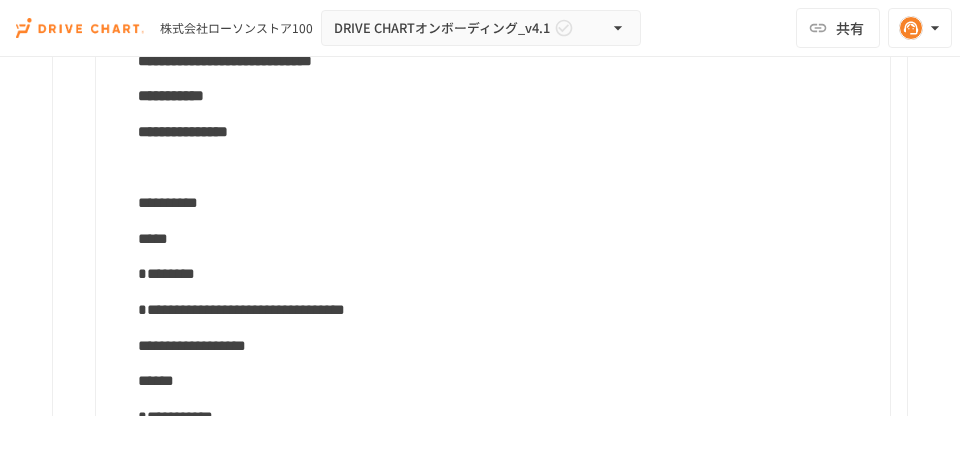 click on "********" at bounding box center (506, 274) 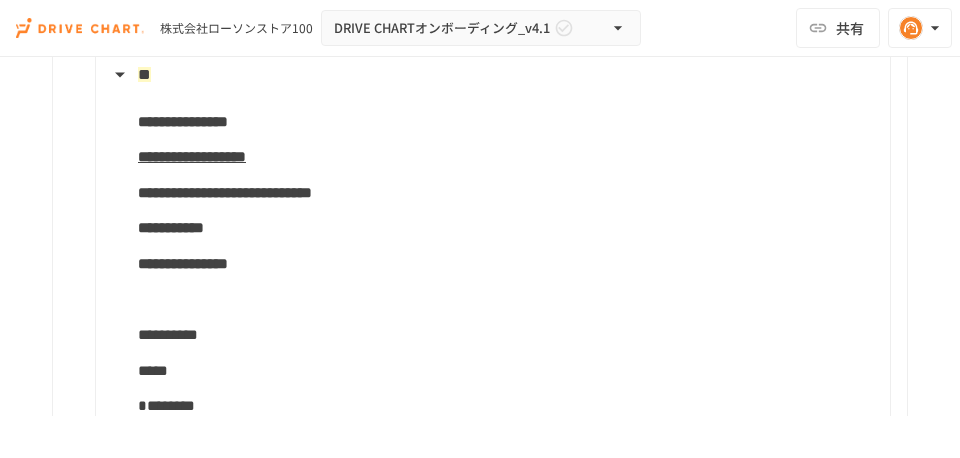 scroll, scrollTop: 3805, scrollLeft: 0, axis: vertical 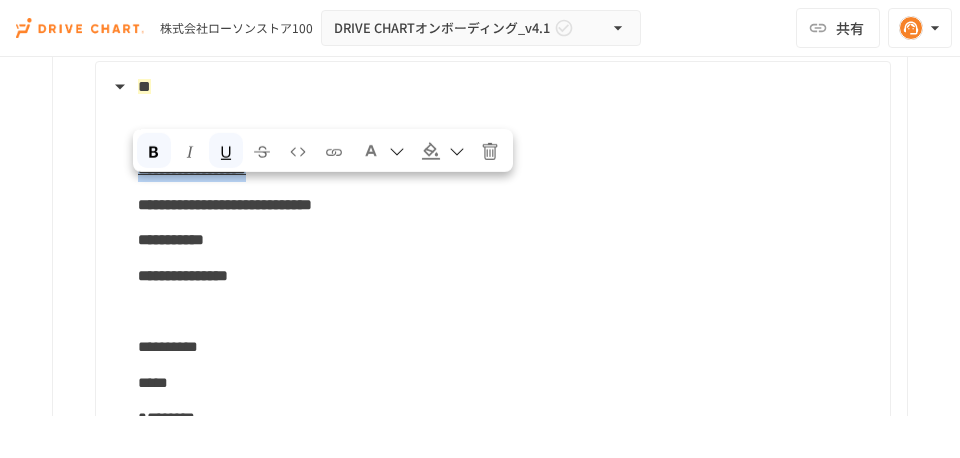 drag, startPoint x: 136, startPoint y: 193, endPoint x: 424, endPoint y: 193, distance: 288 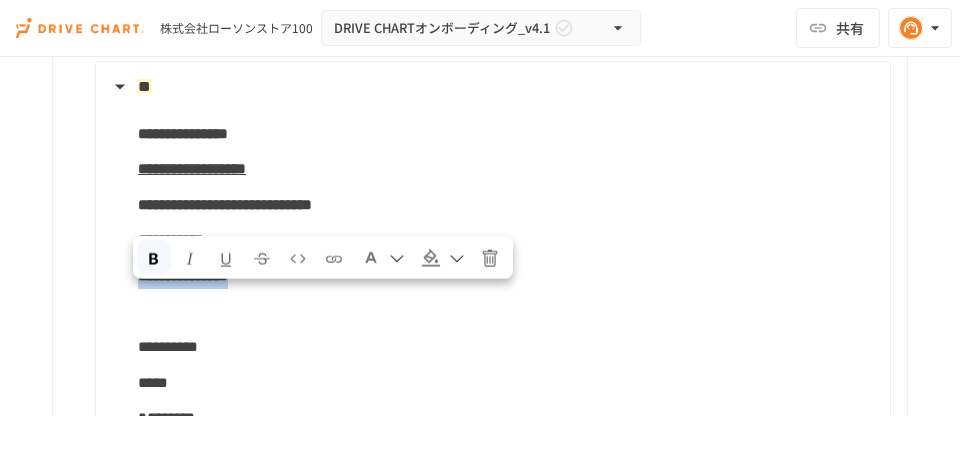 drag, startPoint x: 133, startPoint y: 300, endPoint x: 380, endPoint y: 299, distance: 247.00203 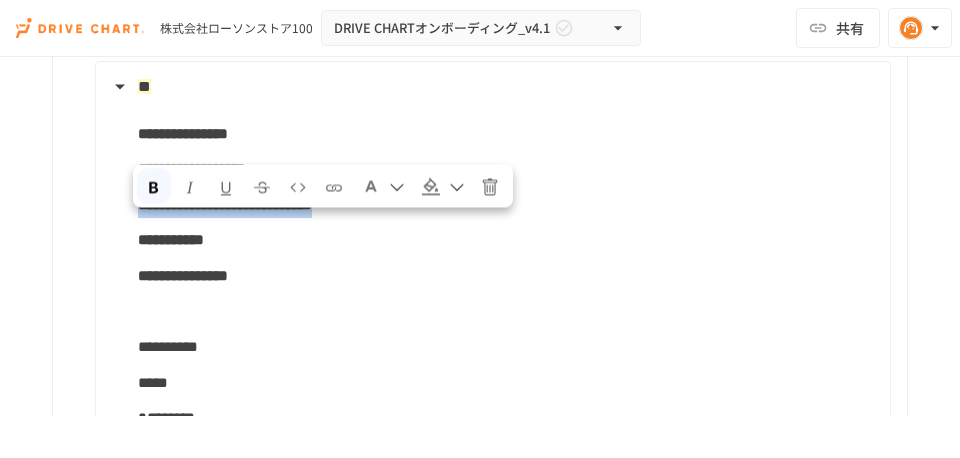 drag, startPoint x: 142, startPoint y: 227, endPoint x: 632, endPoint y: 229, distance: 490.0041 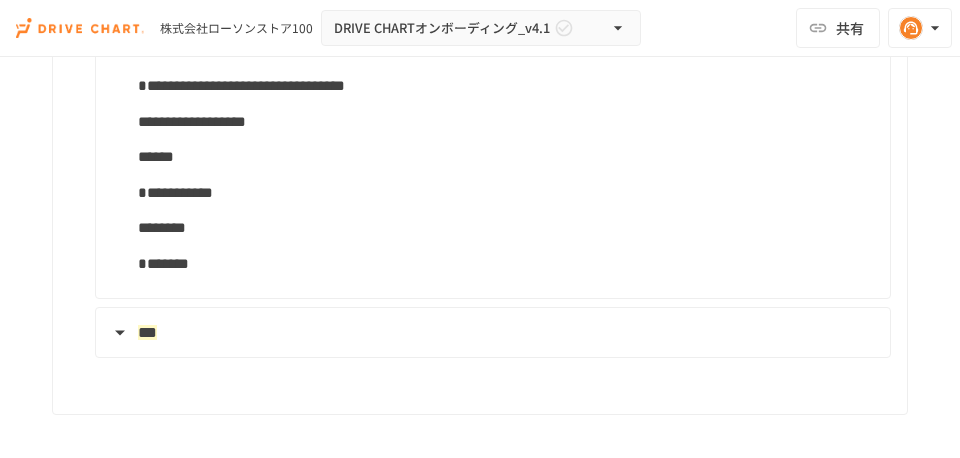 scroll, scrollTop: 4262, scrollLeft: 0, axis: vertical 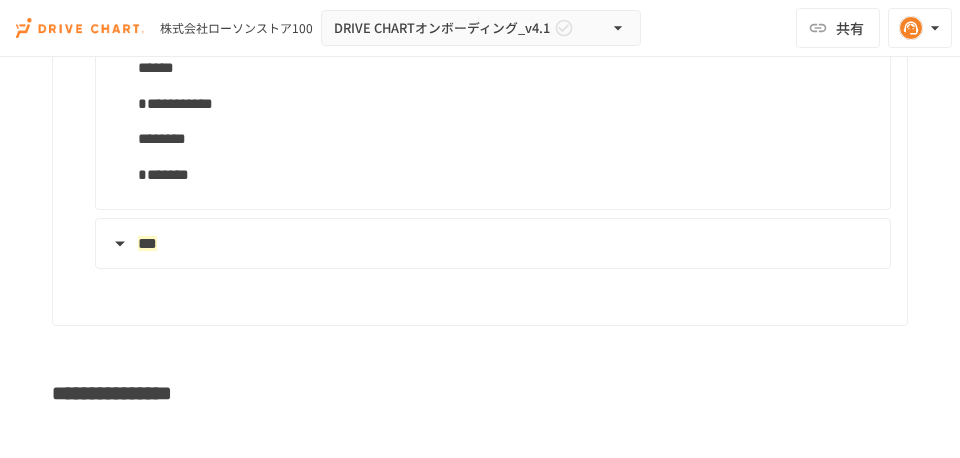 click on "***" at bounding box center (491, 244) 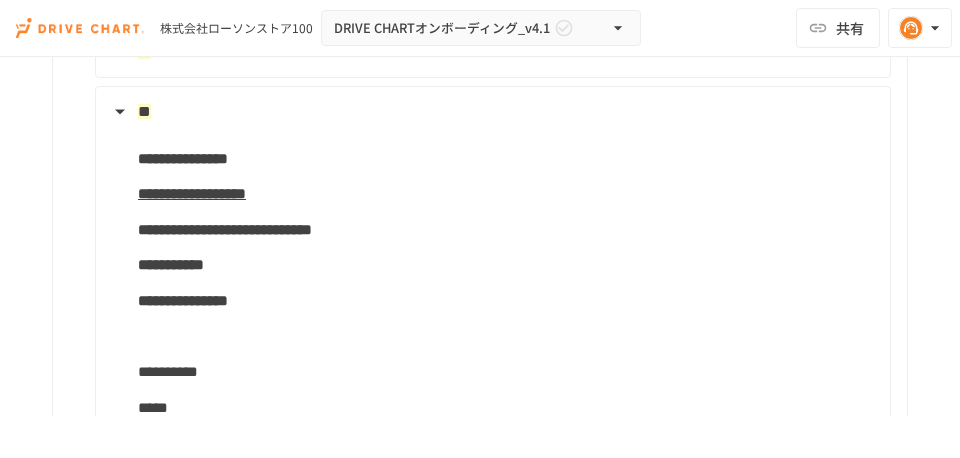 scroll, scrollTop: 3662, scrollLeft: 0, axis: vertical 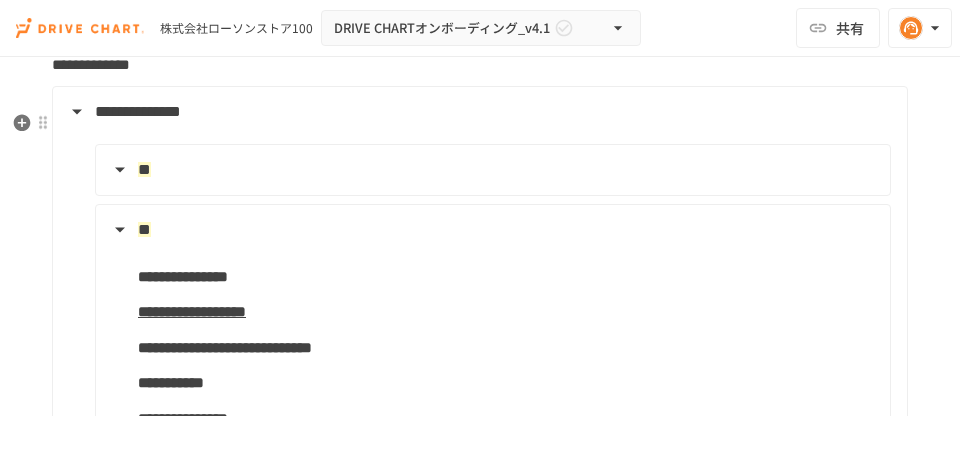 click on "**" at bounding box center (491, 230) 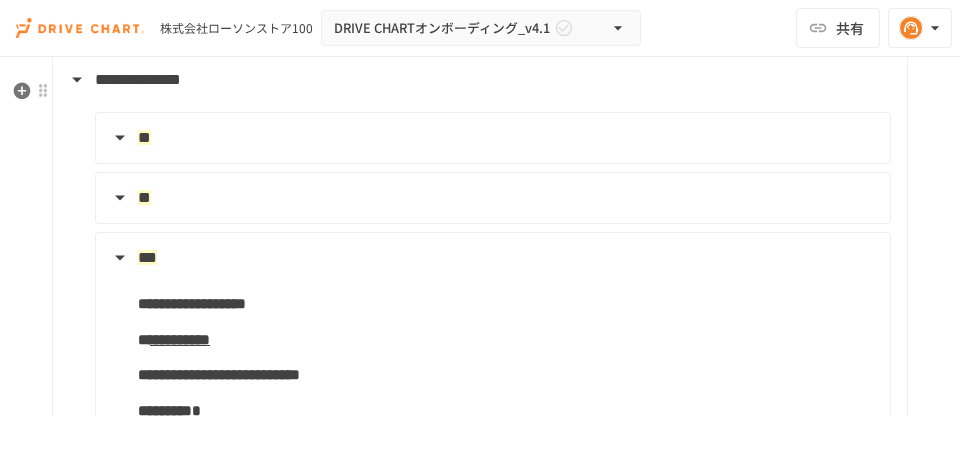 scroll, scrollTop: 3732, scrollLeft: 0, axis: vertical 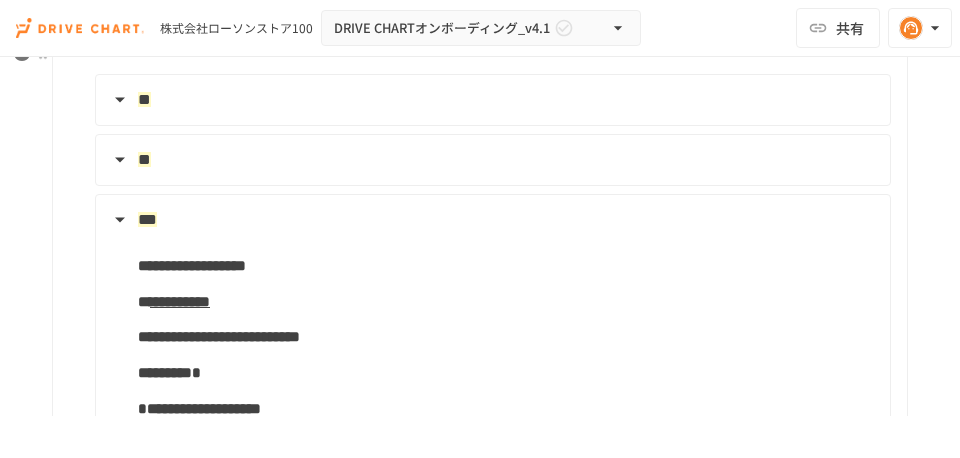 click on "***" at bounding box center [491, 220] 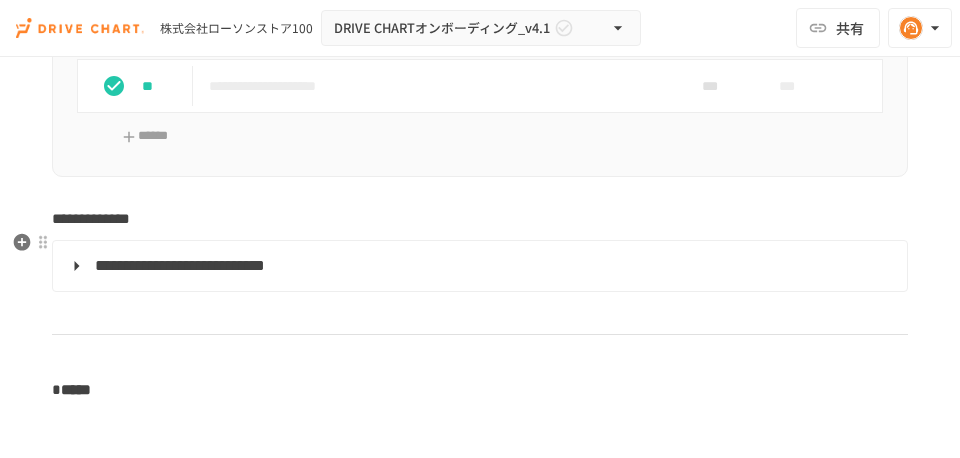 scroll, scrollTop: 2306, scrollLeft: 0, axis: vertical 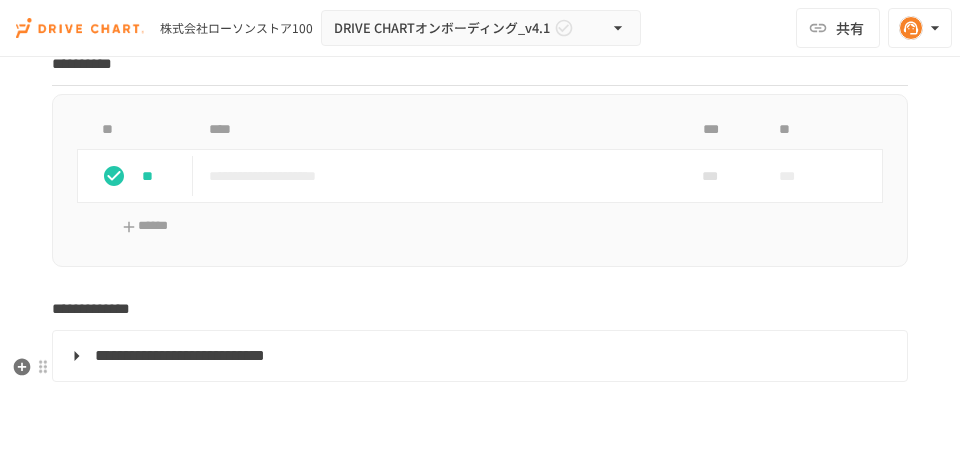 click on "**********" at bounding box center (478, 356) 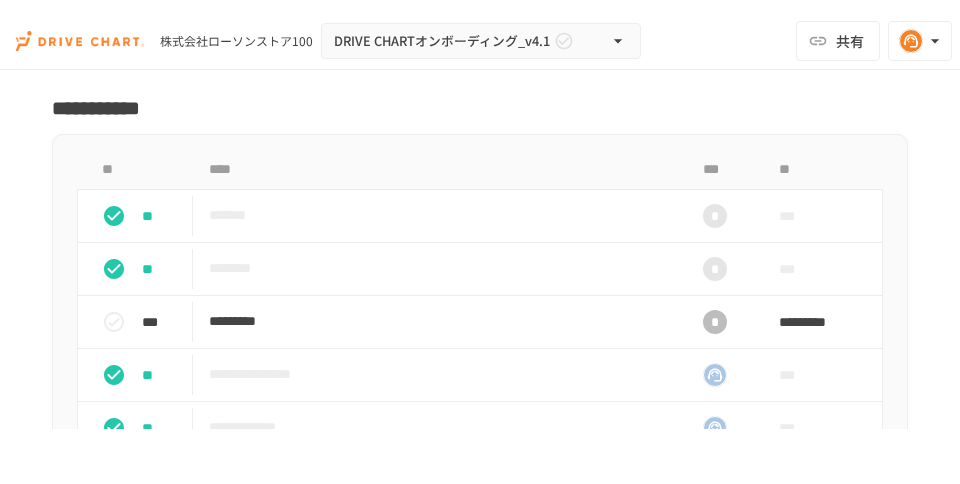 scroll, scrollTop: 7447, scrollLeft: 0, axis: vertical 